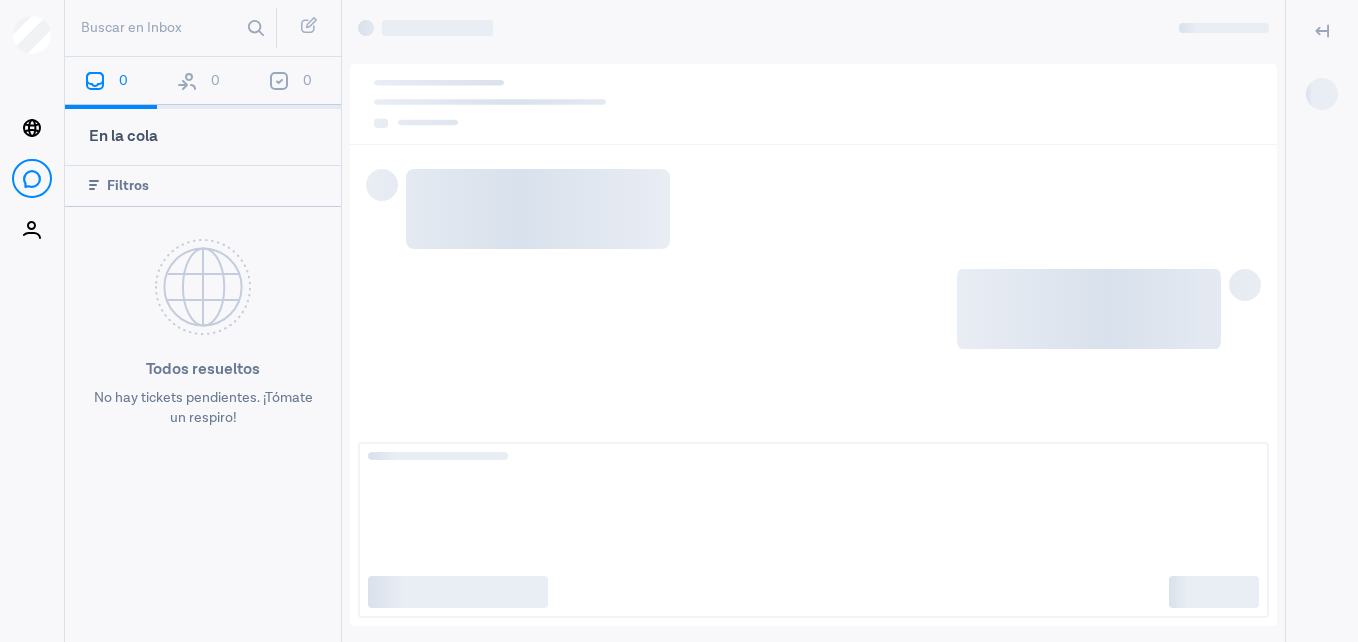scroll, scrollTop: 0, scrollLeft: 0, axis: both 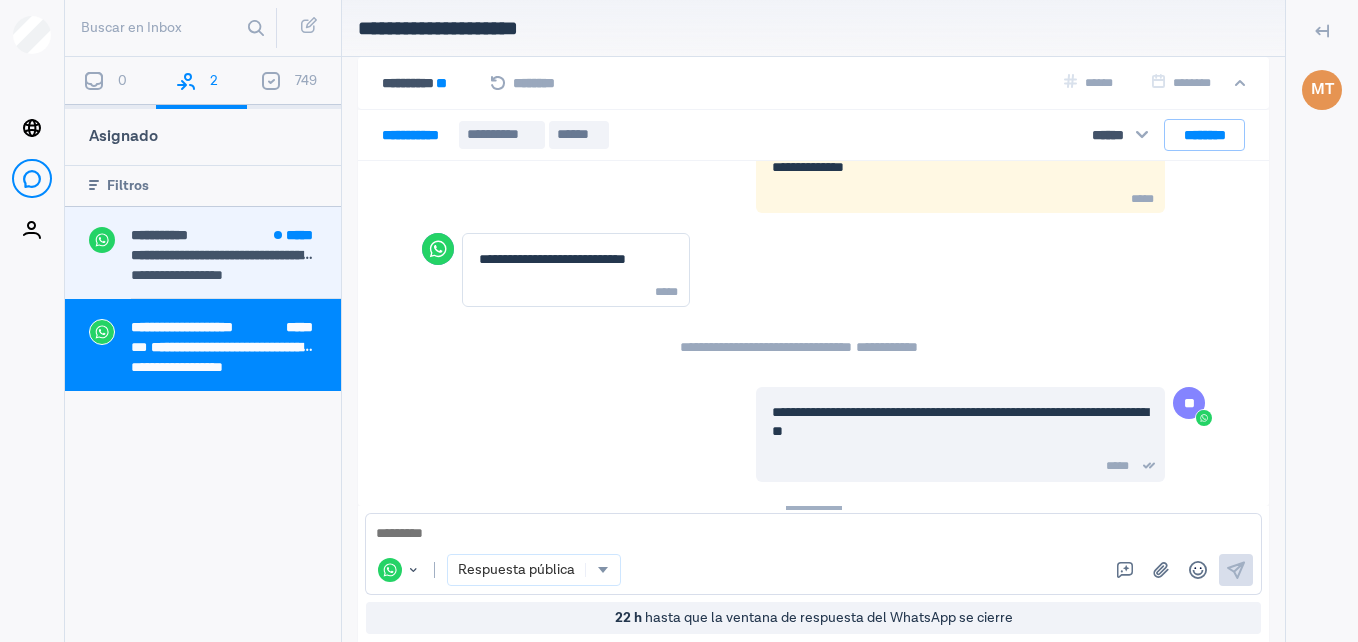 click on "**********" at bounding box center [224, 277] 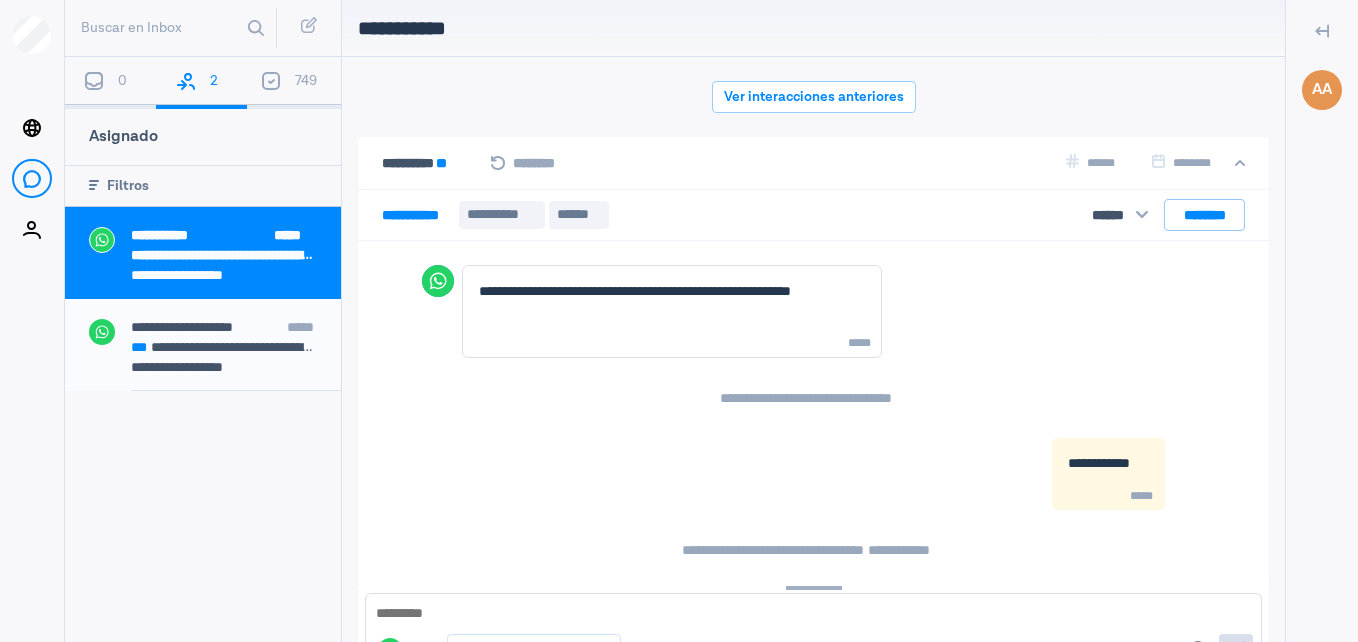 scroll, scrollTop: 4, scrollLeft: 0, axis: vertical 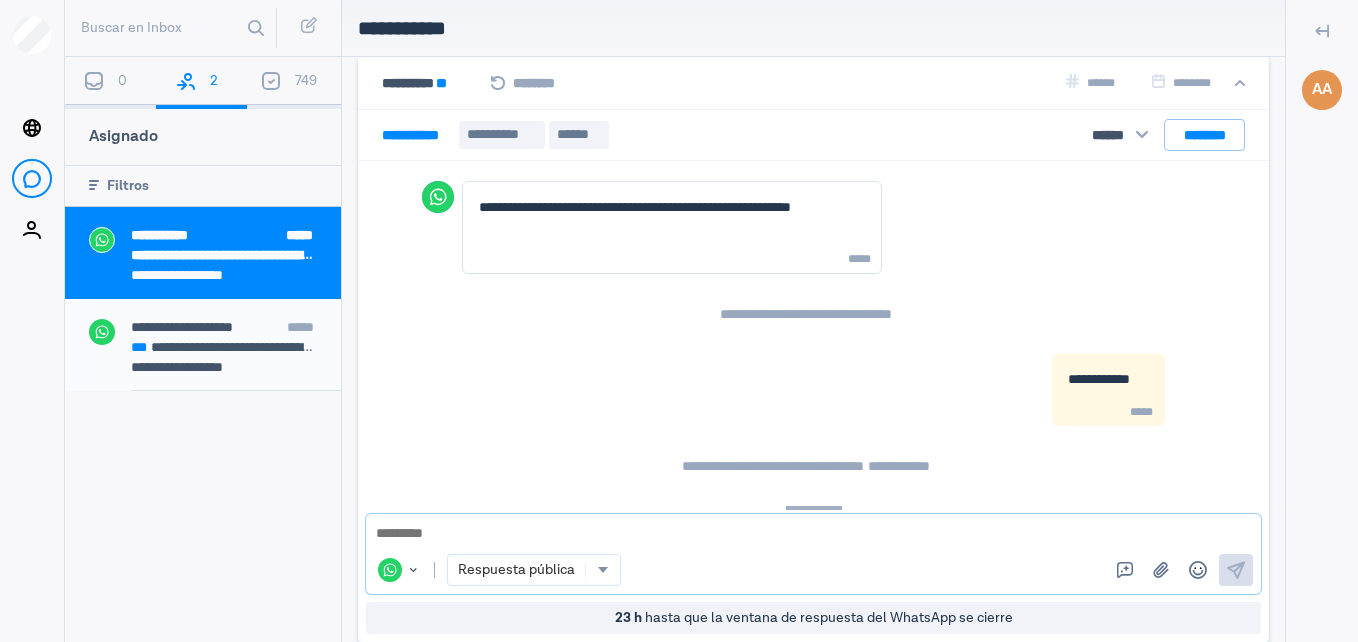 click at bounding box center (813, 534) 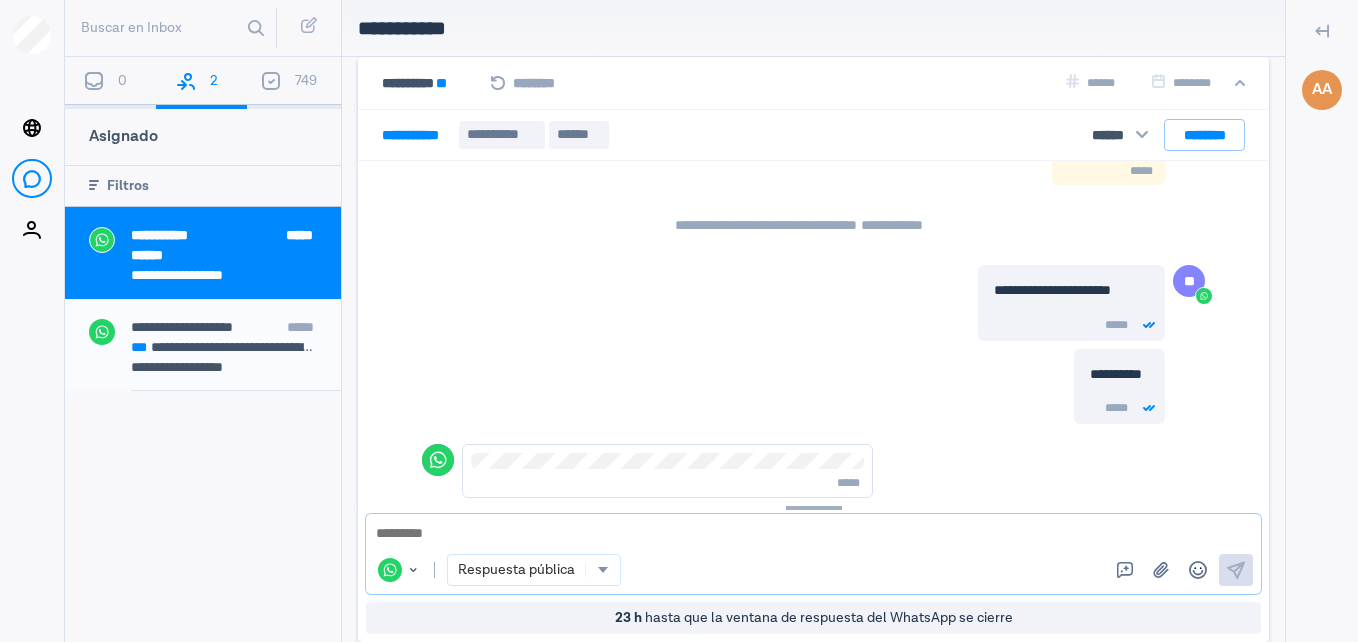 scroll, scrollTop: 261, scrollLeft: 0, axis: vertical 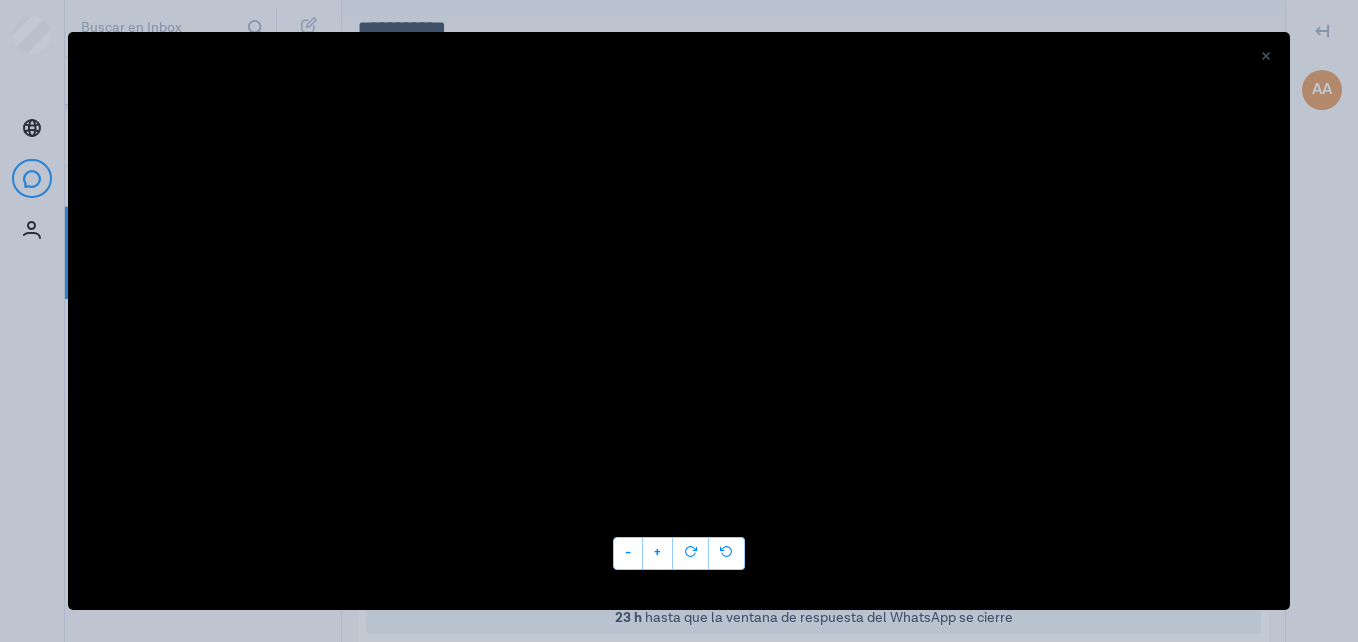 click at bounding box center (1266, 56) 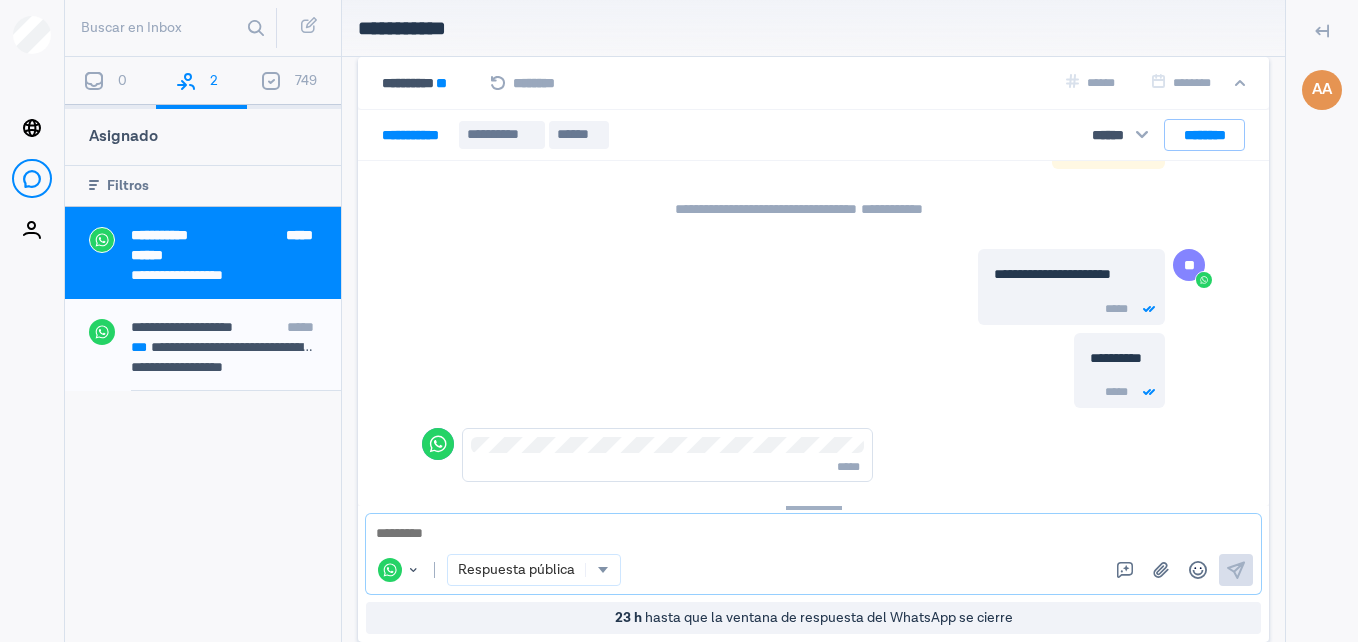 click at bounding box center [806, 534] 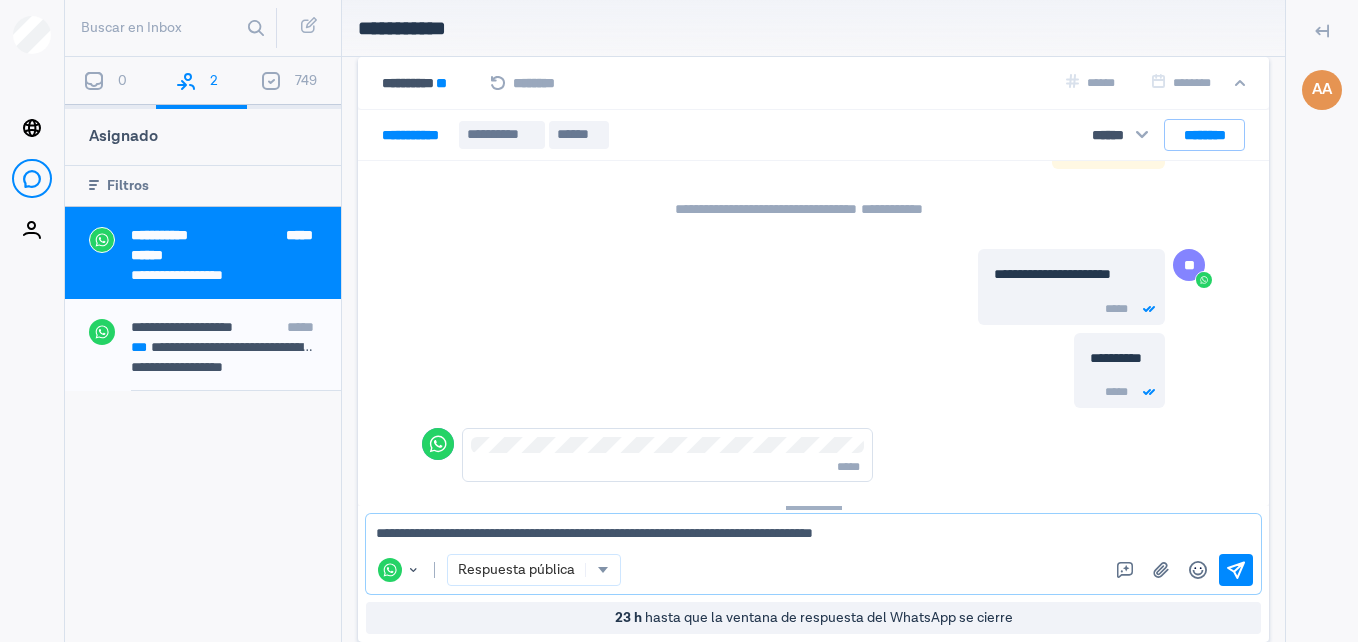 paste 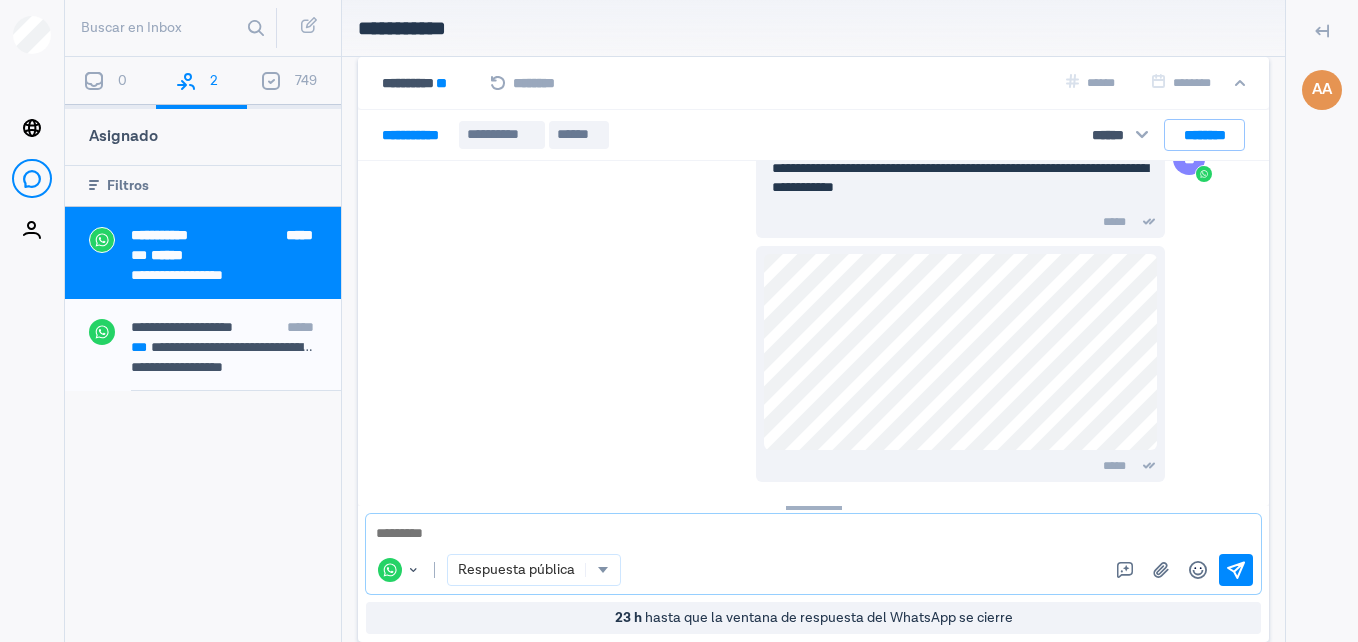 scroll, scrollTop: 704, scrollLeft: 0, axis: vertical 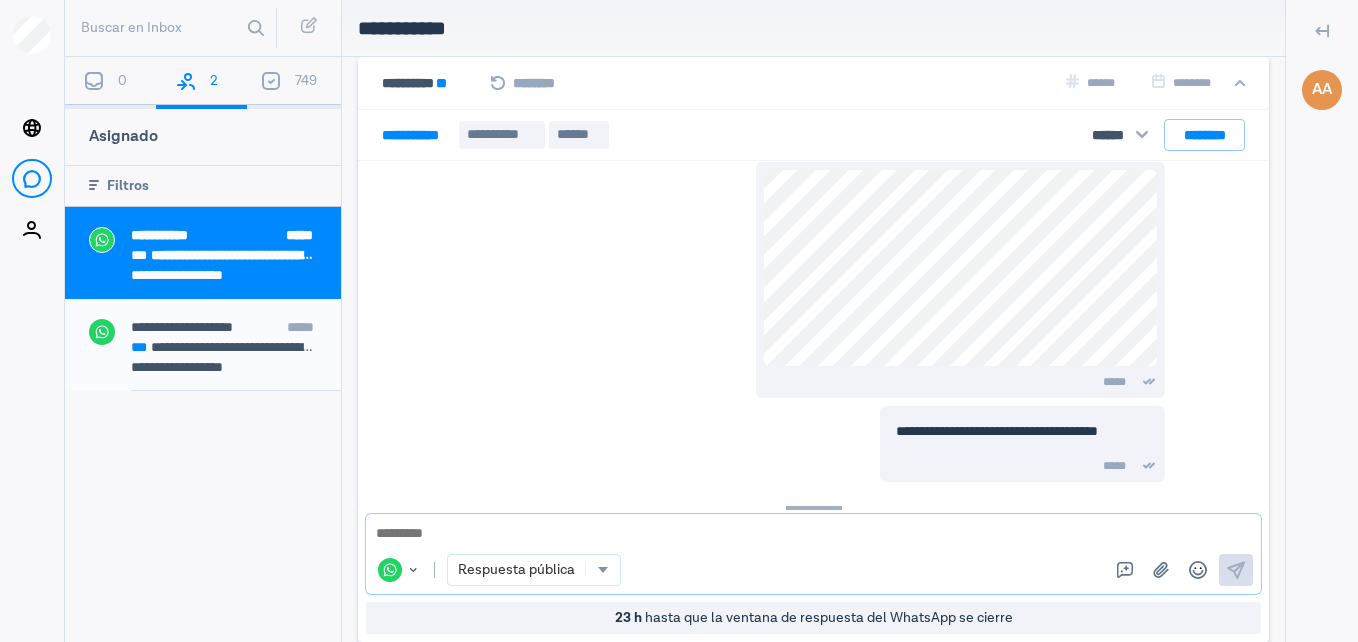 click at bounding box center (806, 534) 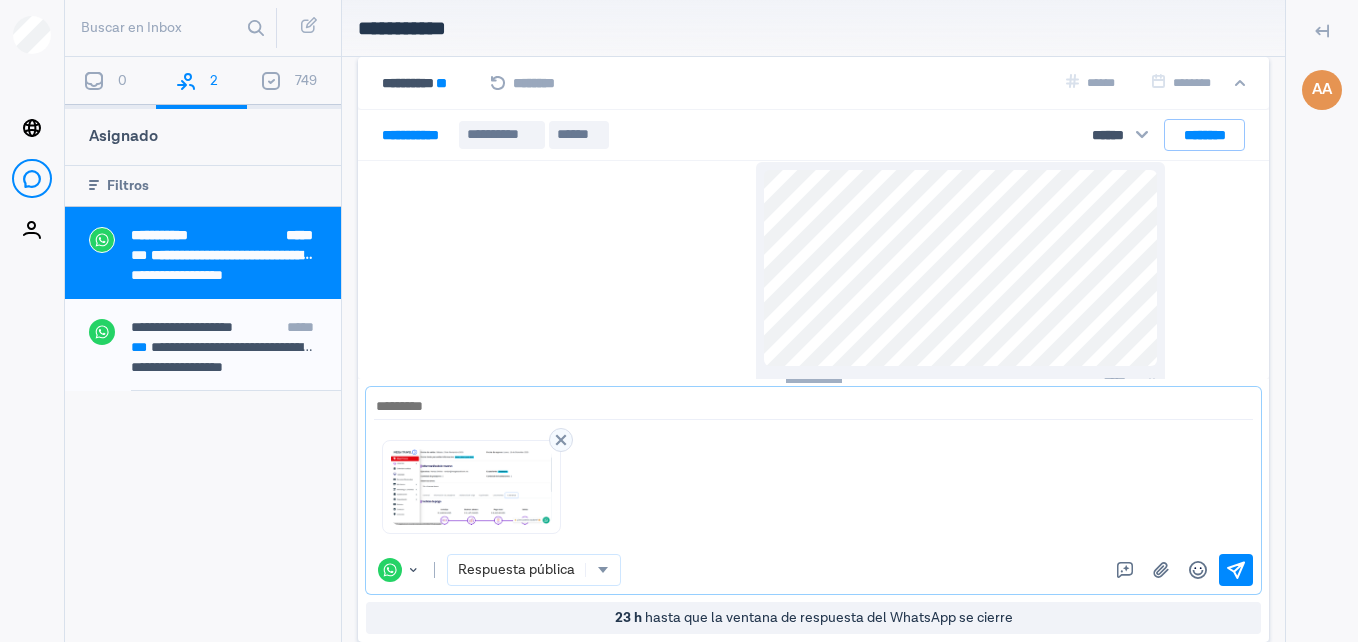 click at bounding box center [561, 440] 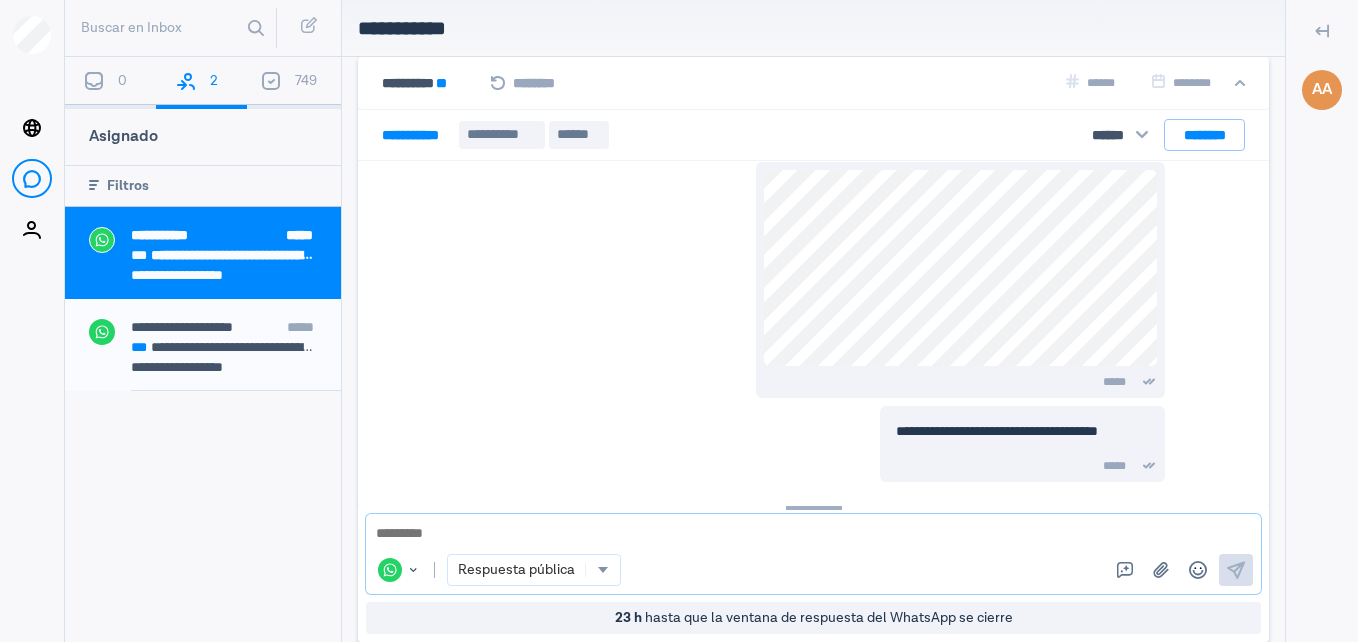 click on "WhatsApp Cambiar canal o identificador : WhatsApp Respuesta pública Respuestas rápidas Subir archivo Emojis Envía" at bounding box center [813, 554] 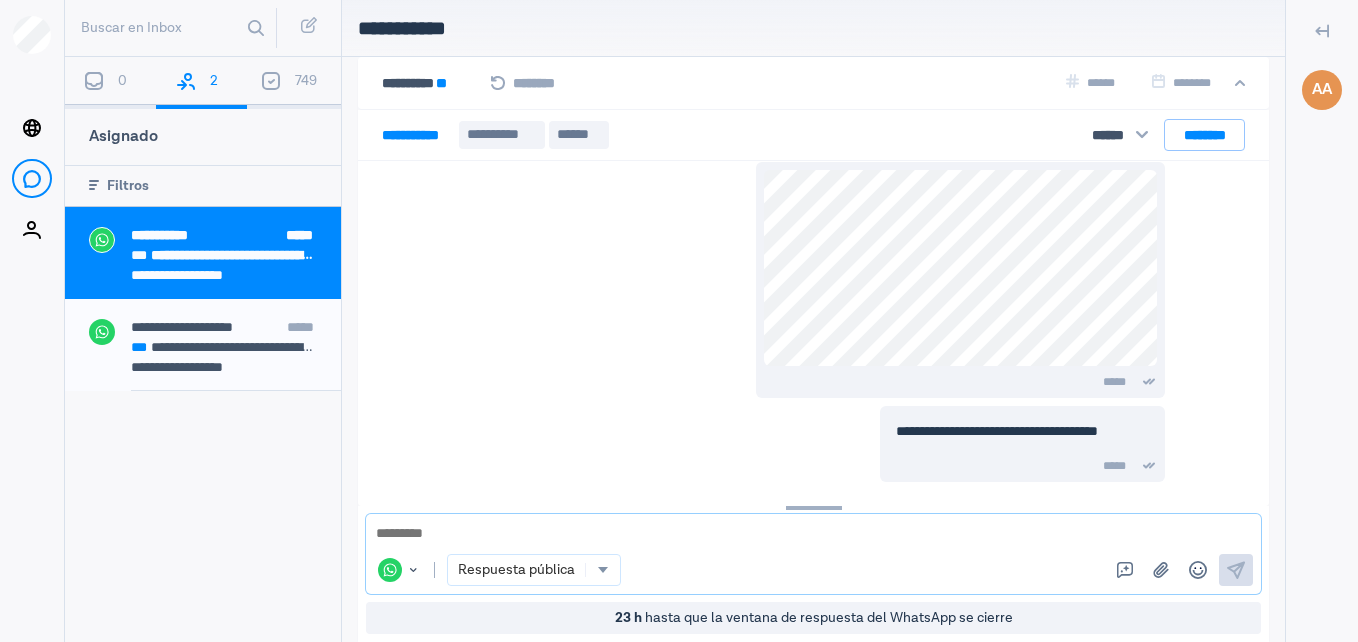 click at bounding box center [806, 534] 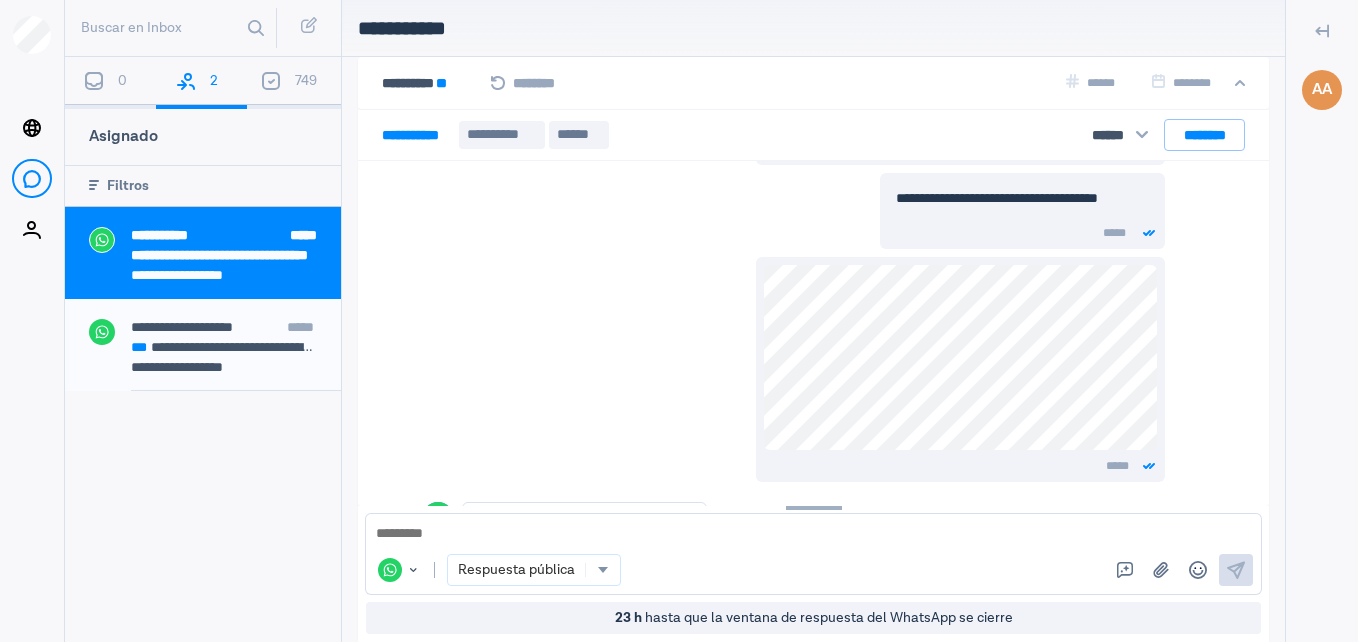 scroll, scrollTop: 1031, scrollLeft: 0, axis: vertical 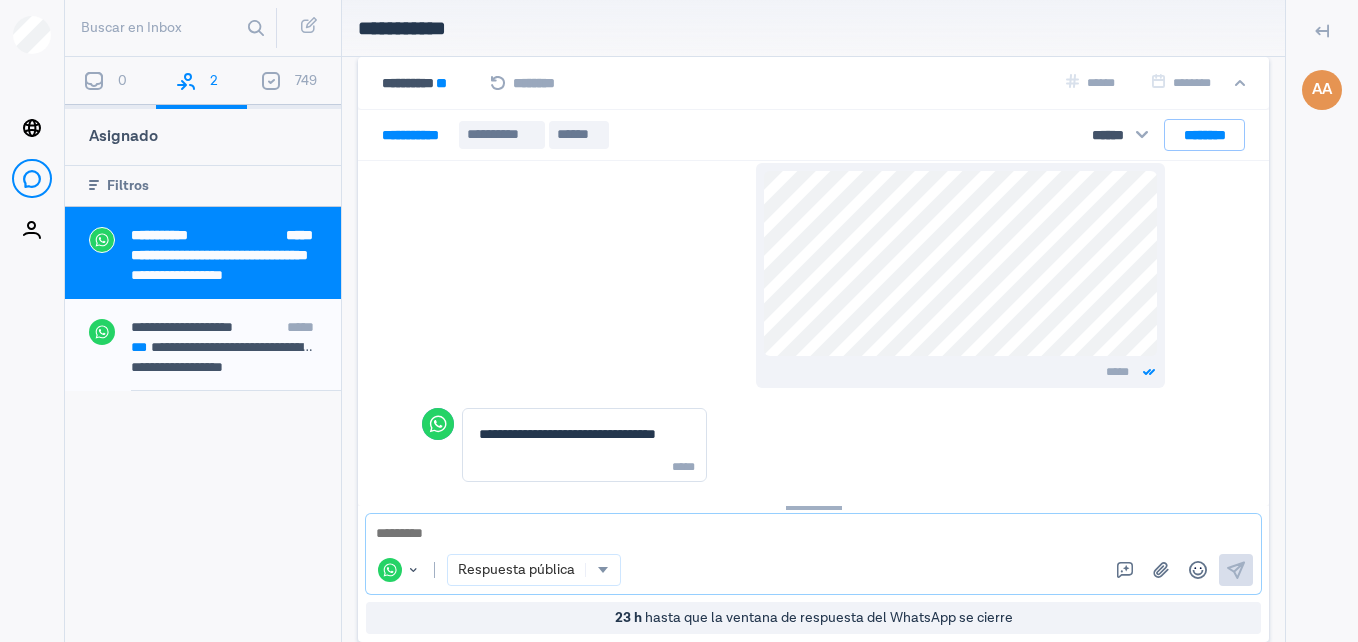 click at bounding box center (806, 534) 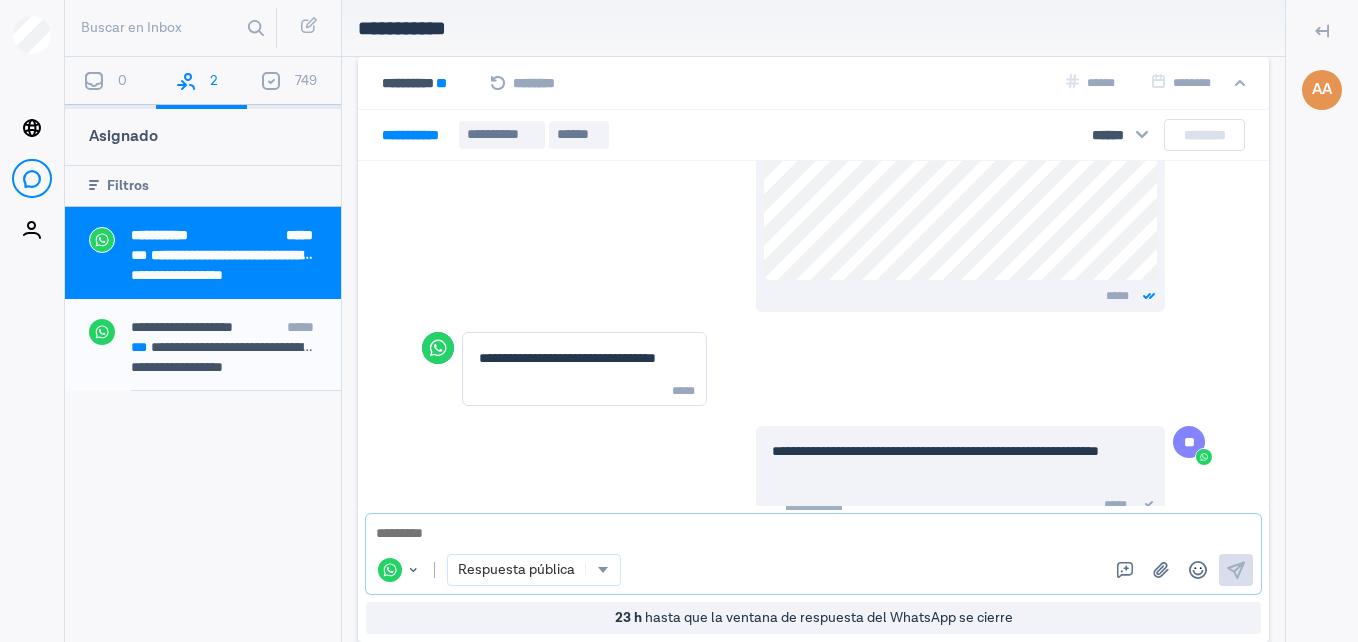 scroll, scrollTop: 1146, scrollLeft: 0, axis: vertical 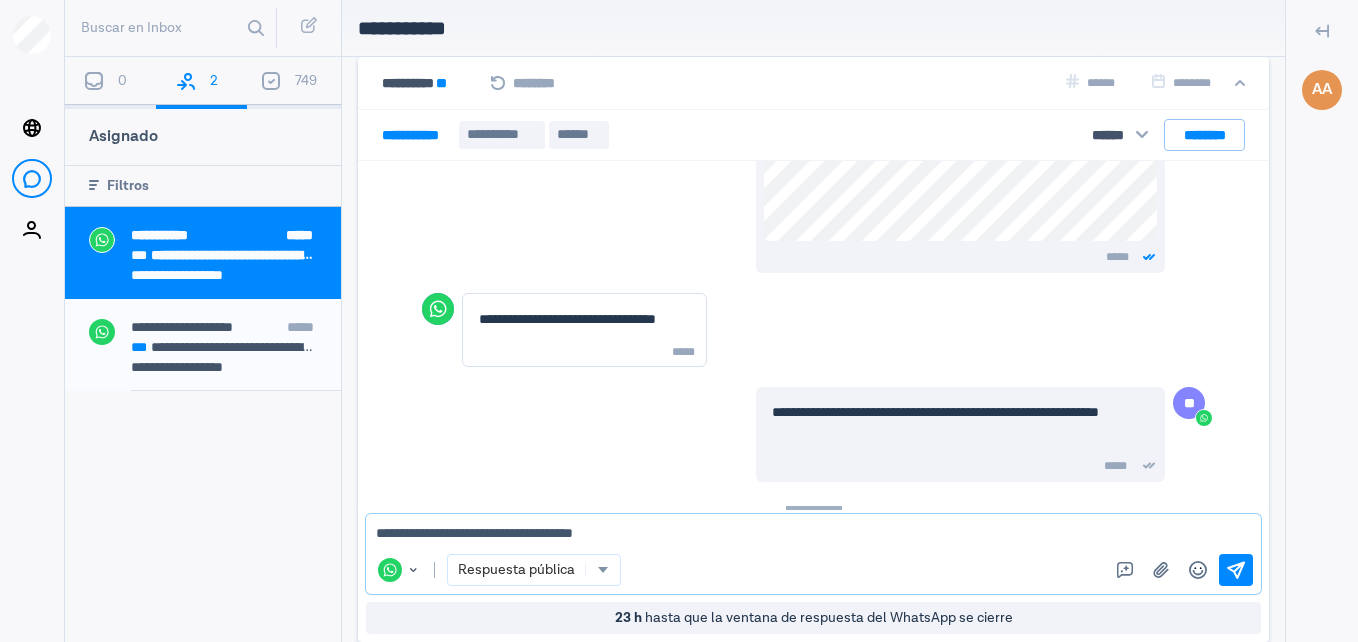 type on "**********" 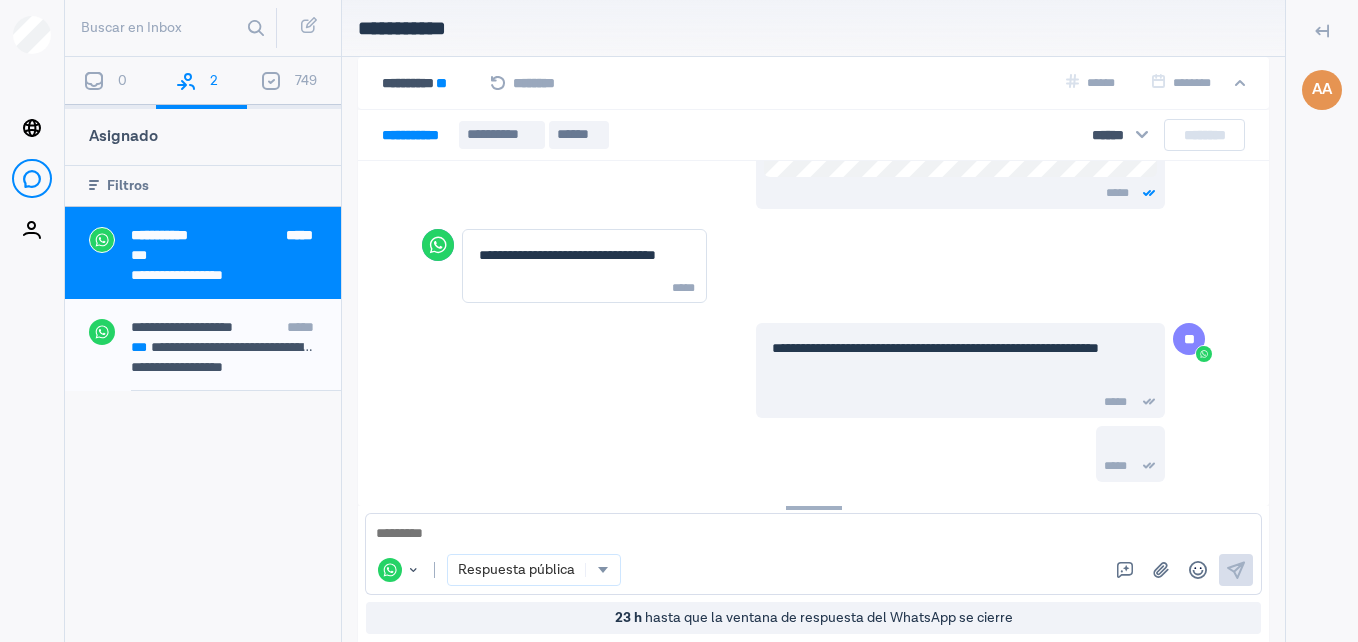 scroll, scrollTop: 1210, scrollLeft: 0, axis: vertical 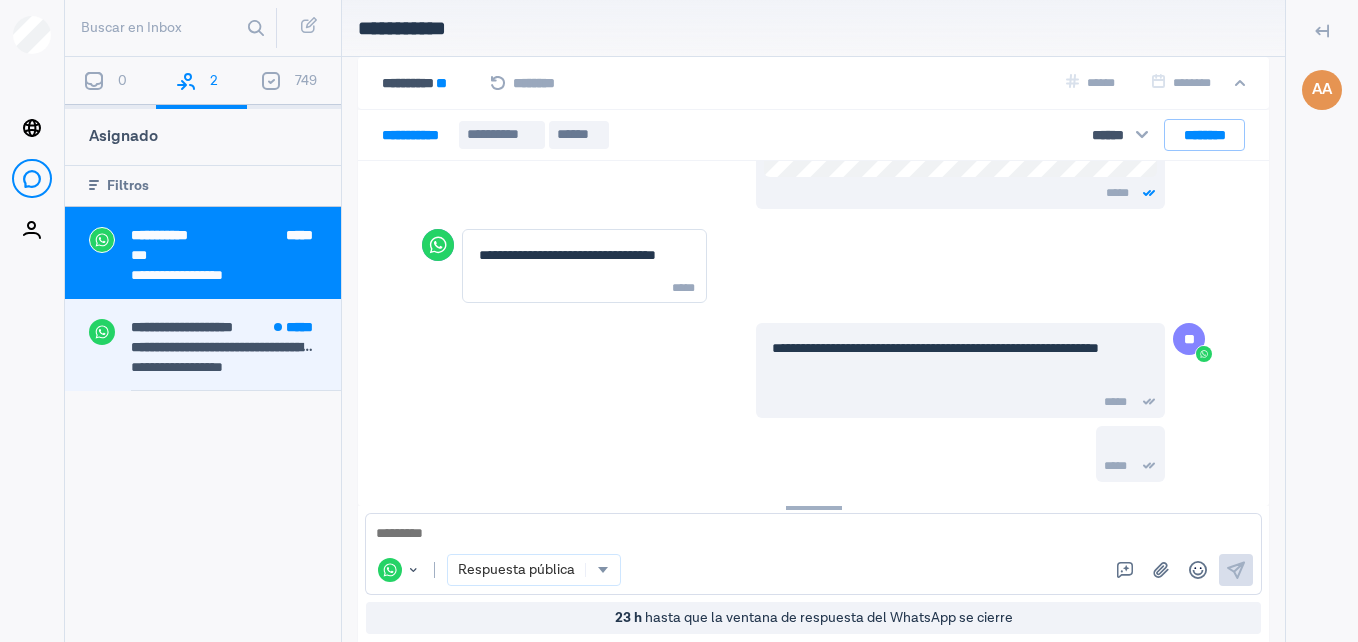 click on "**********" at bounding box center [224, 347] 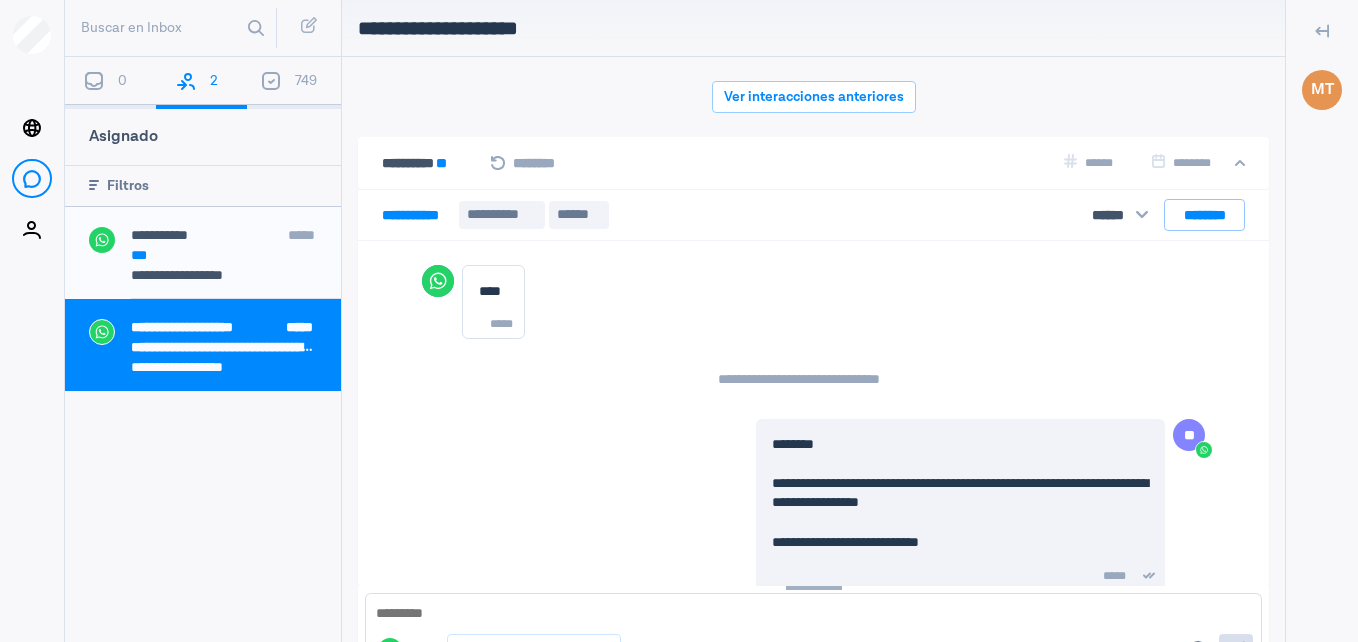 scroll, scrollTop: 80, scrollLeft: 0, axis: vertical 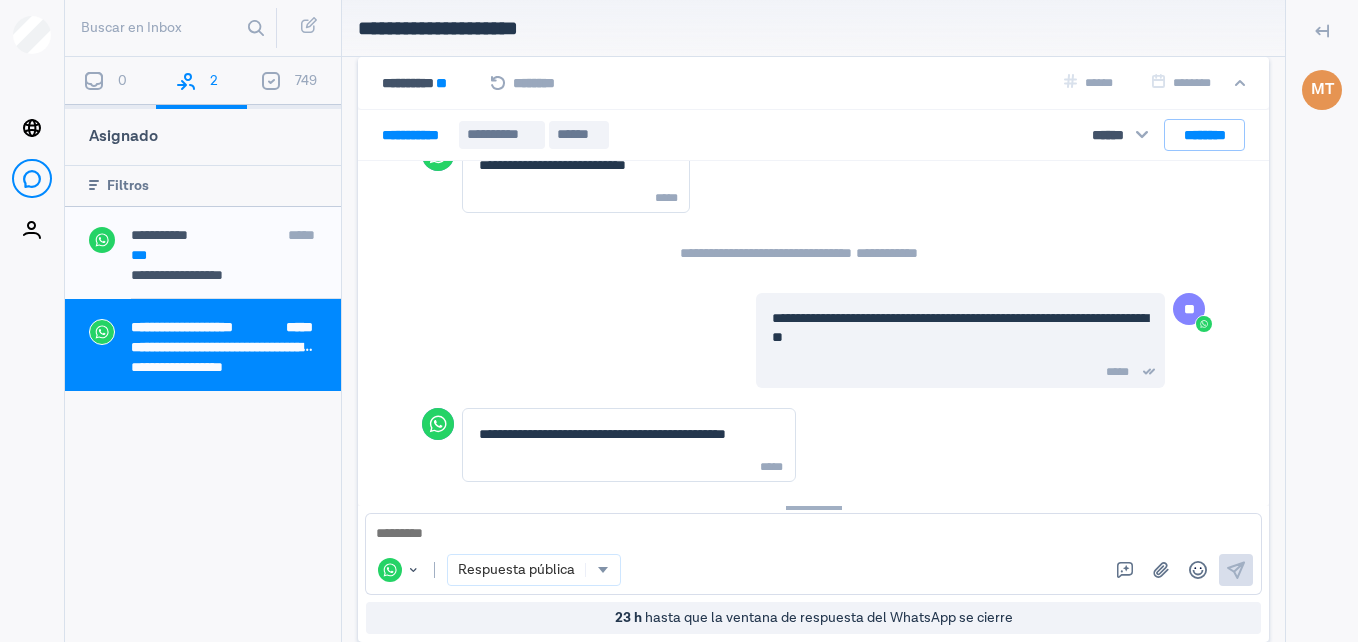 click at bounding box center (813, 534) 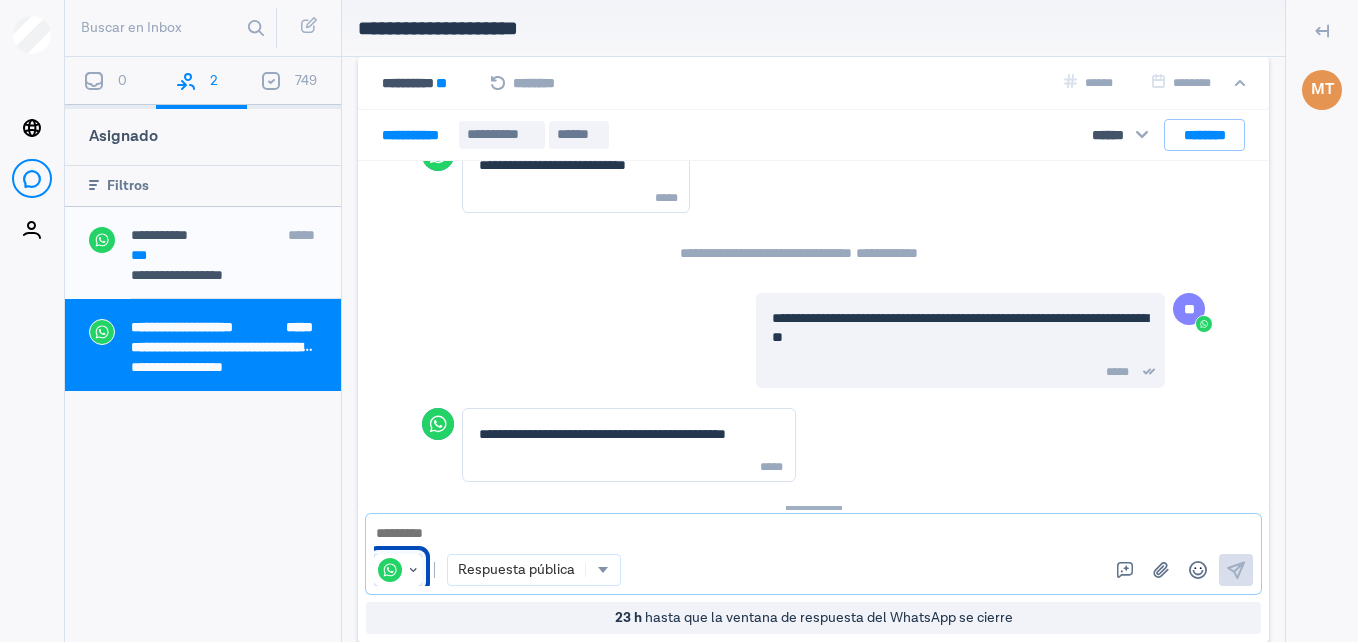 type 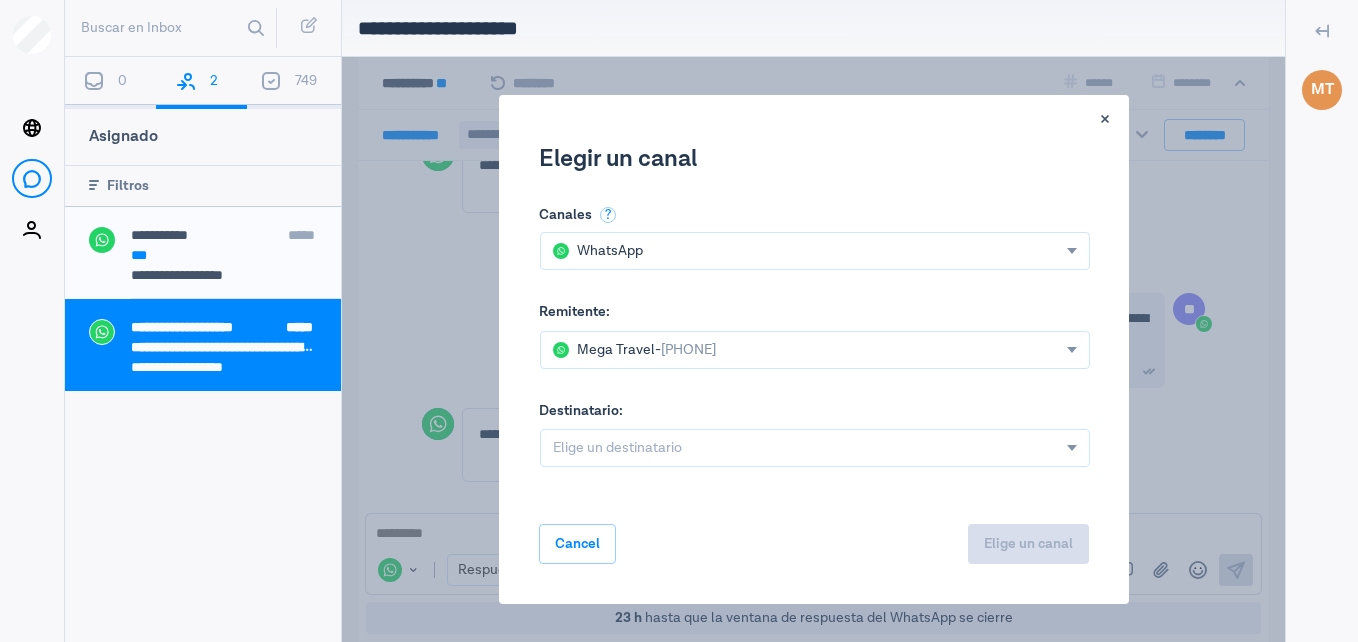click at bounding box center [1105, 119] 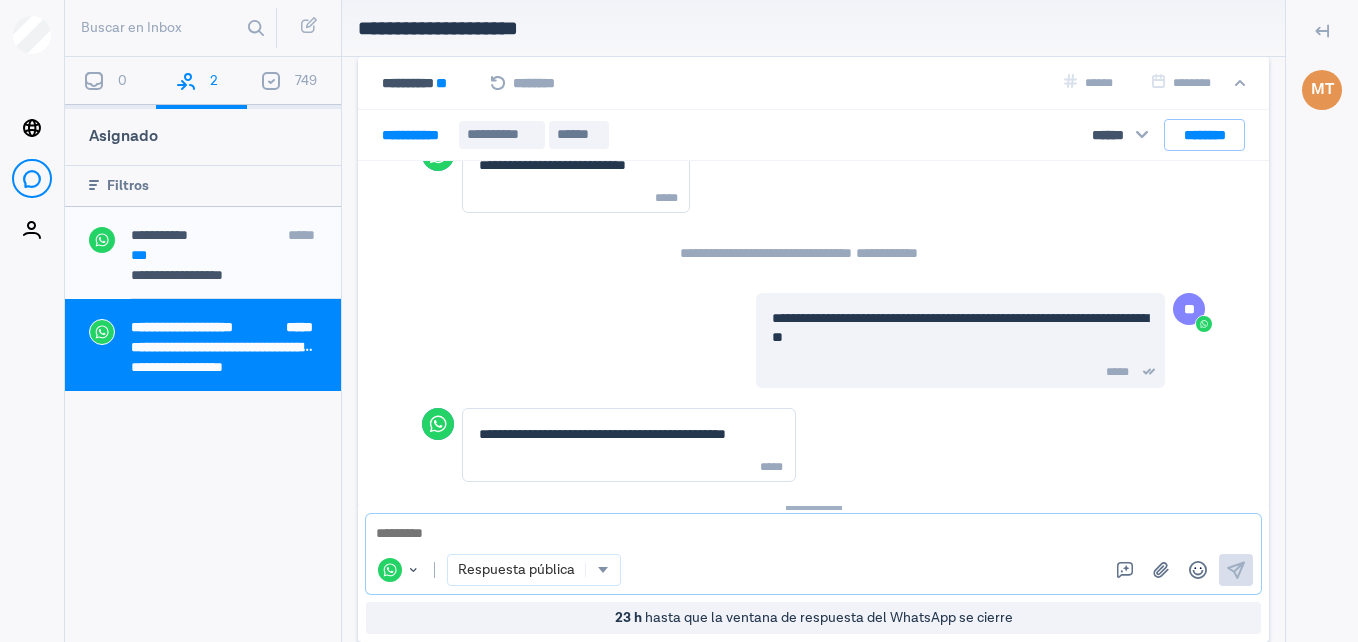 click at bounding box center [813, 534] 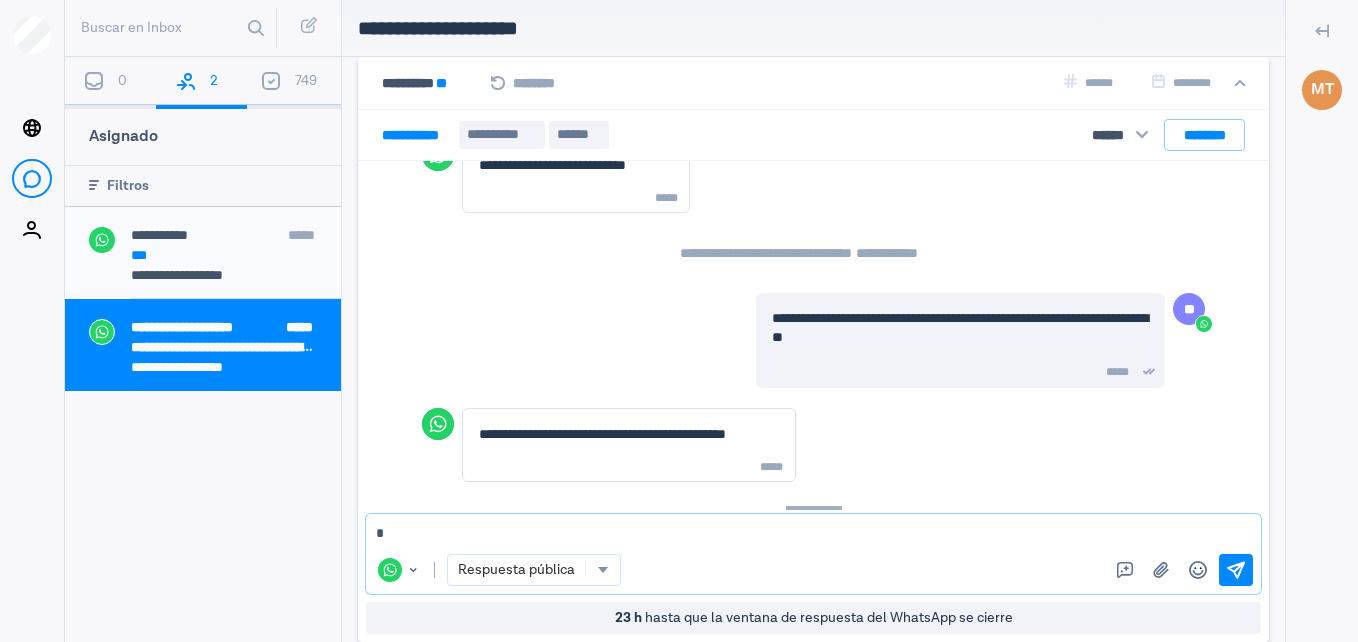 type on "*" 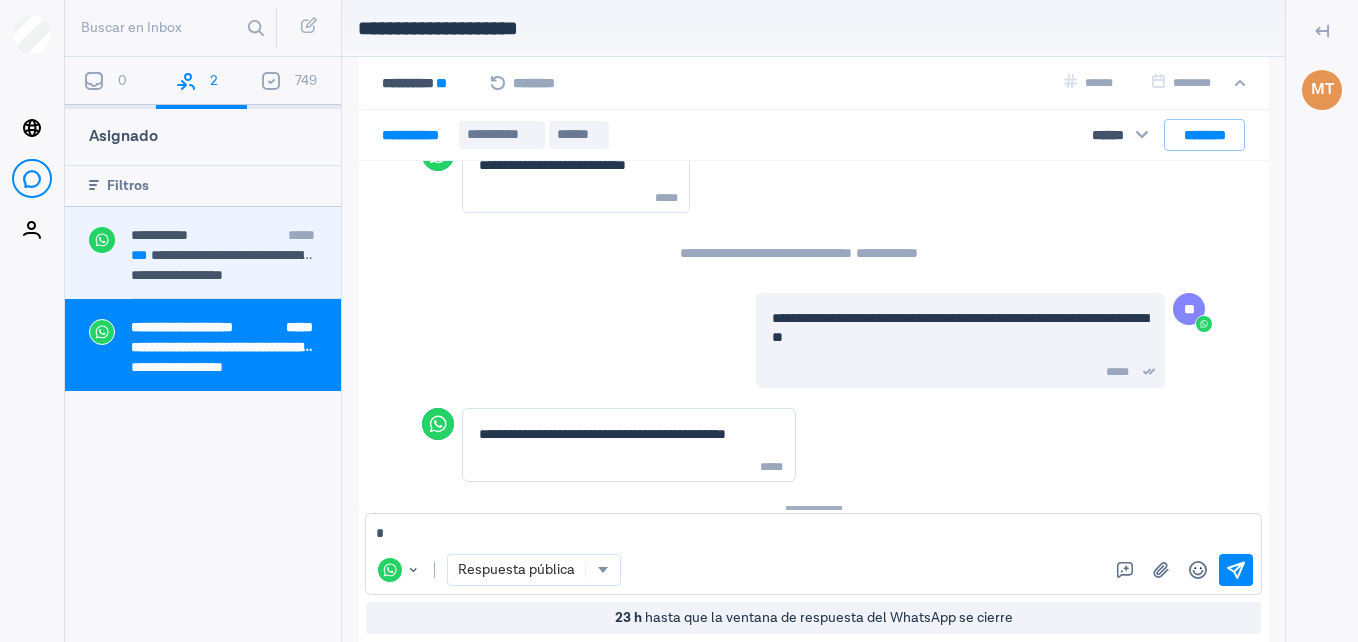 click on "**********" at bounding box center (224, 255) 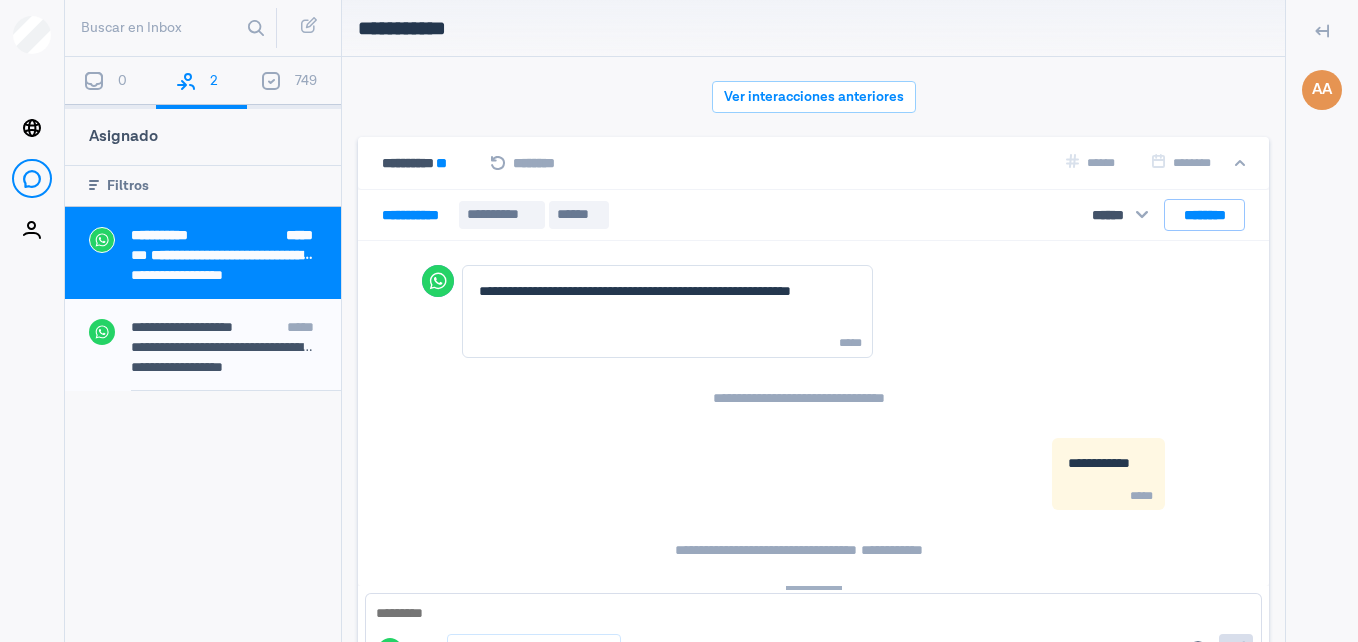 scroll, scrollTop: 80, scrollLeft: 0, axis: vertical 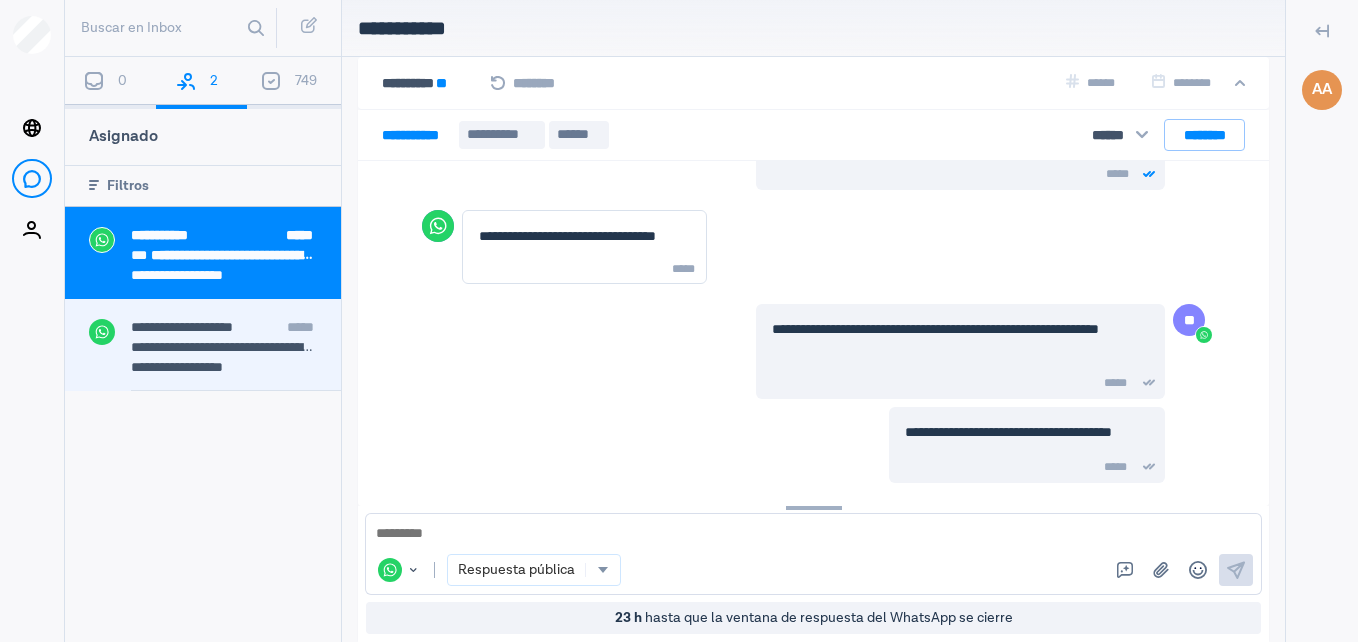 click on "**********" at bounding box center (191, 367) 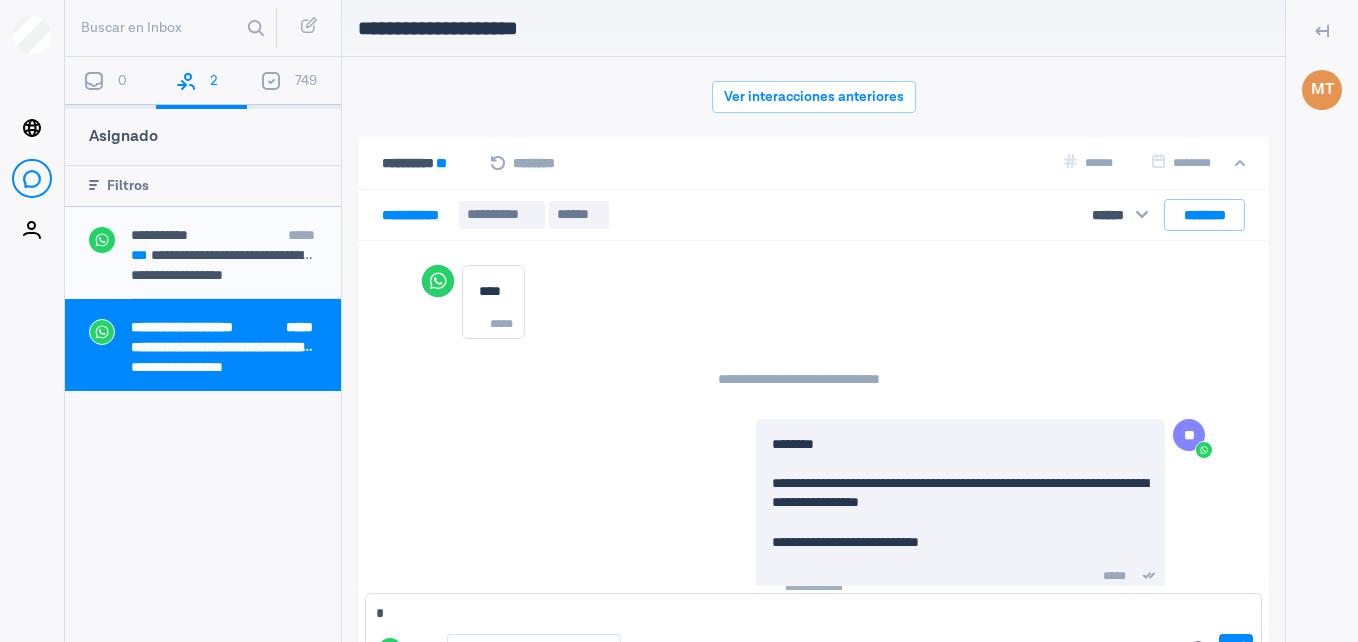 scroll, scrollTop: 80, scrollLeft: 0, axis: vertical 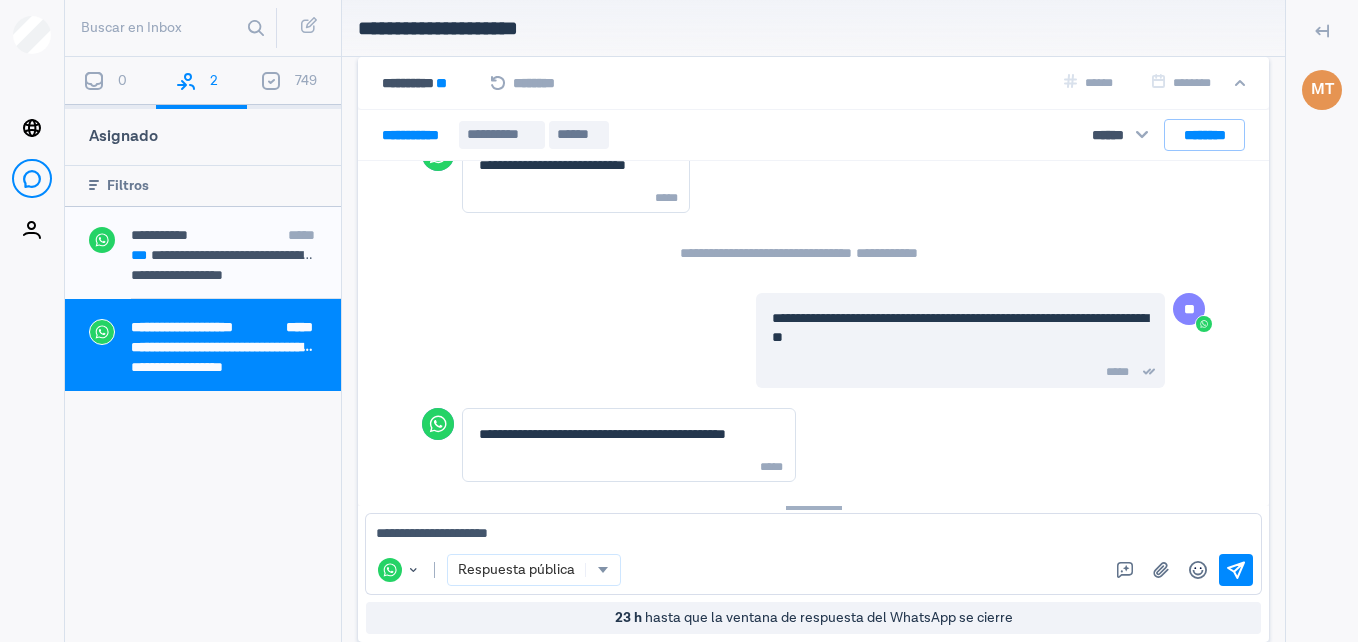 type on "**********" 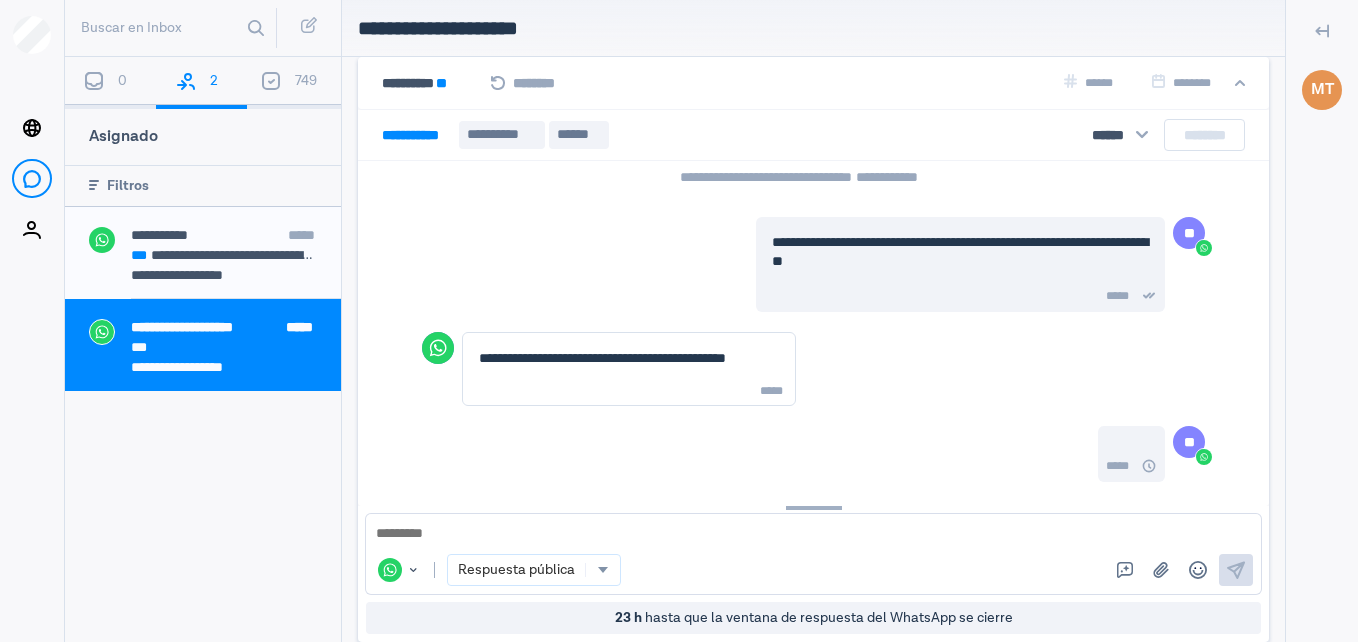 scroll, scrollTop: 1424, scrollLeft: 0, axis: vertical 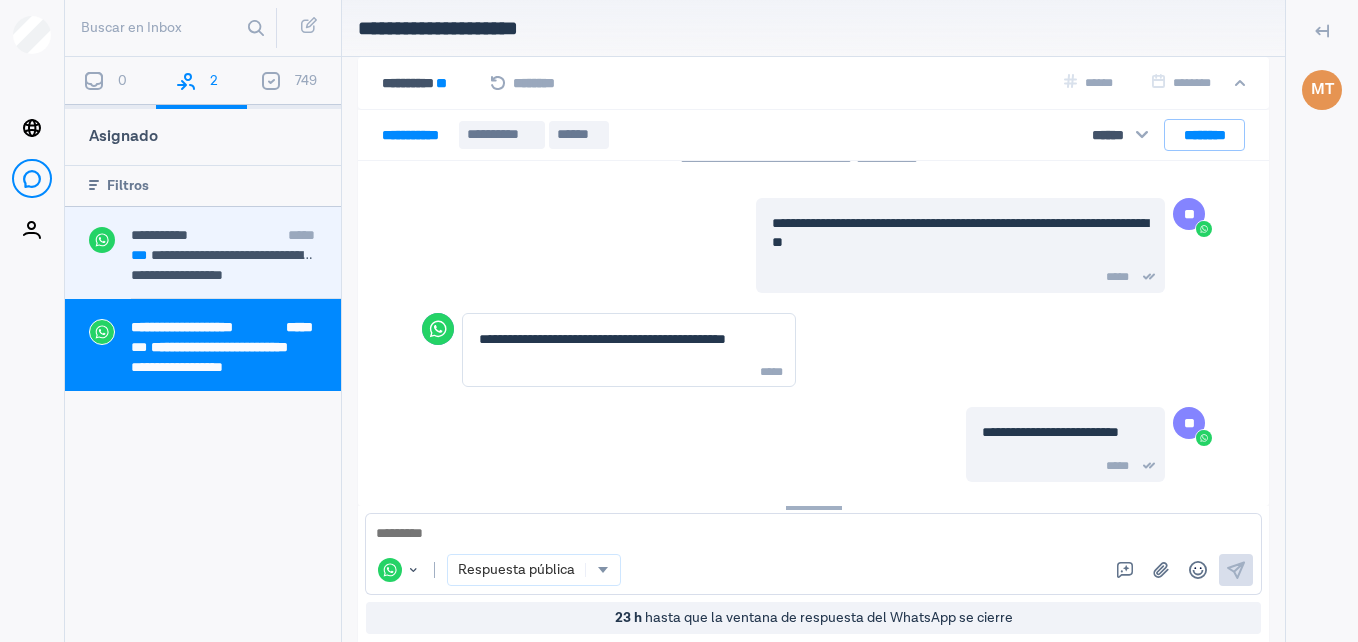 type 